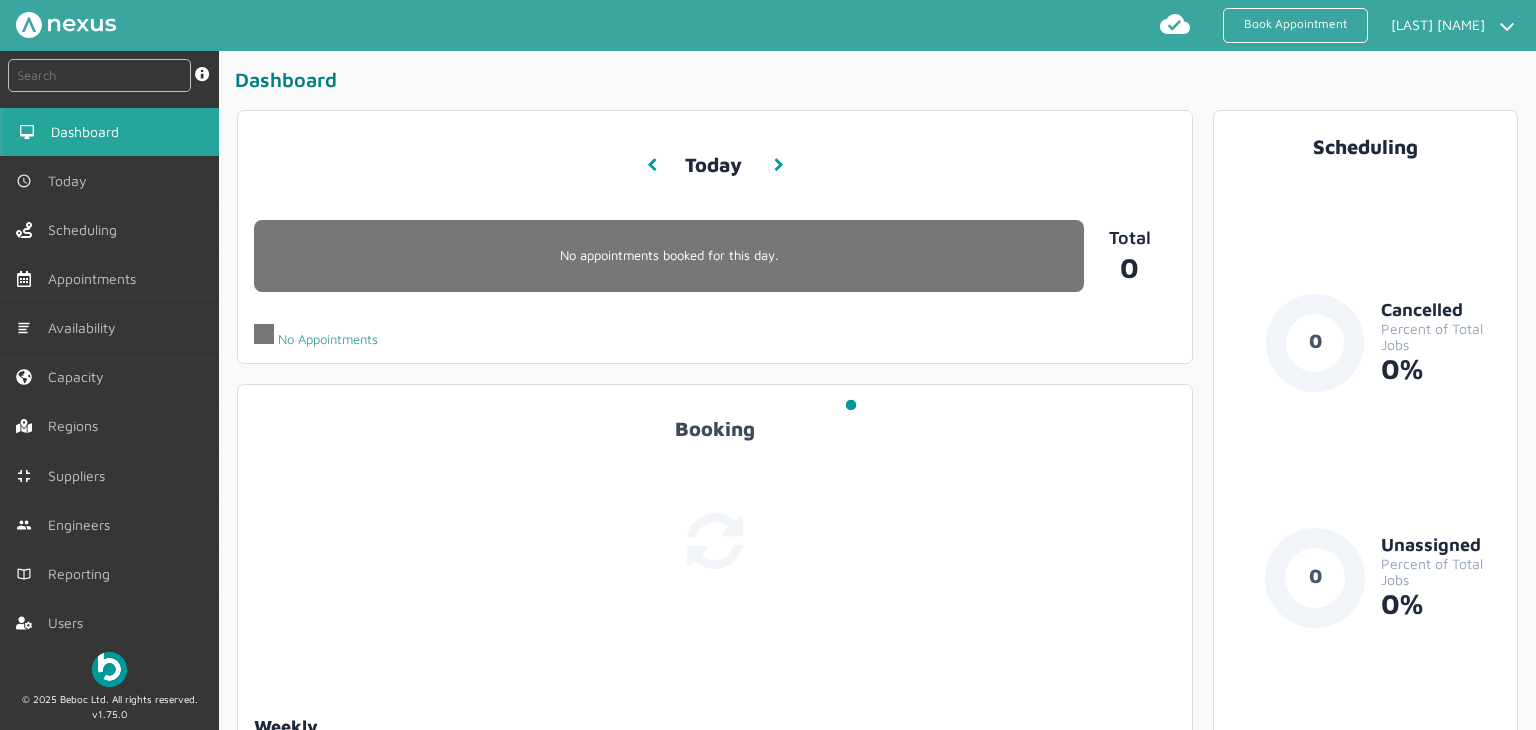 scroll, scrollTop: 0, scrollLeft: 0, axis: both 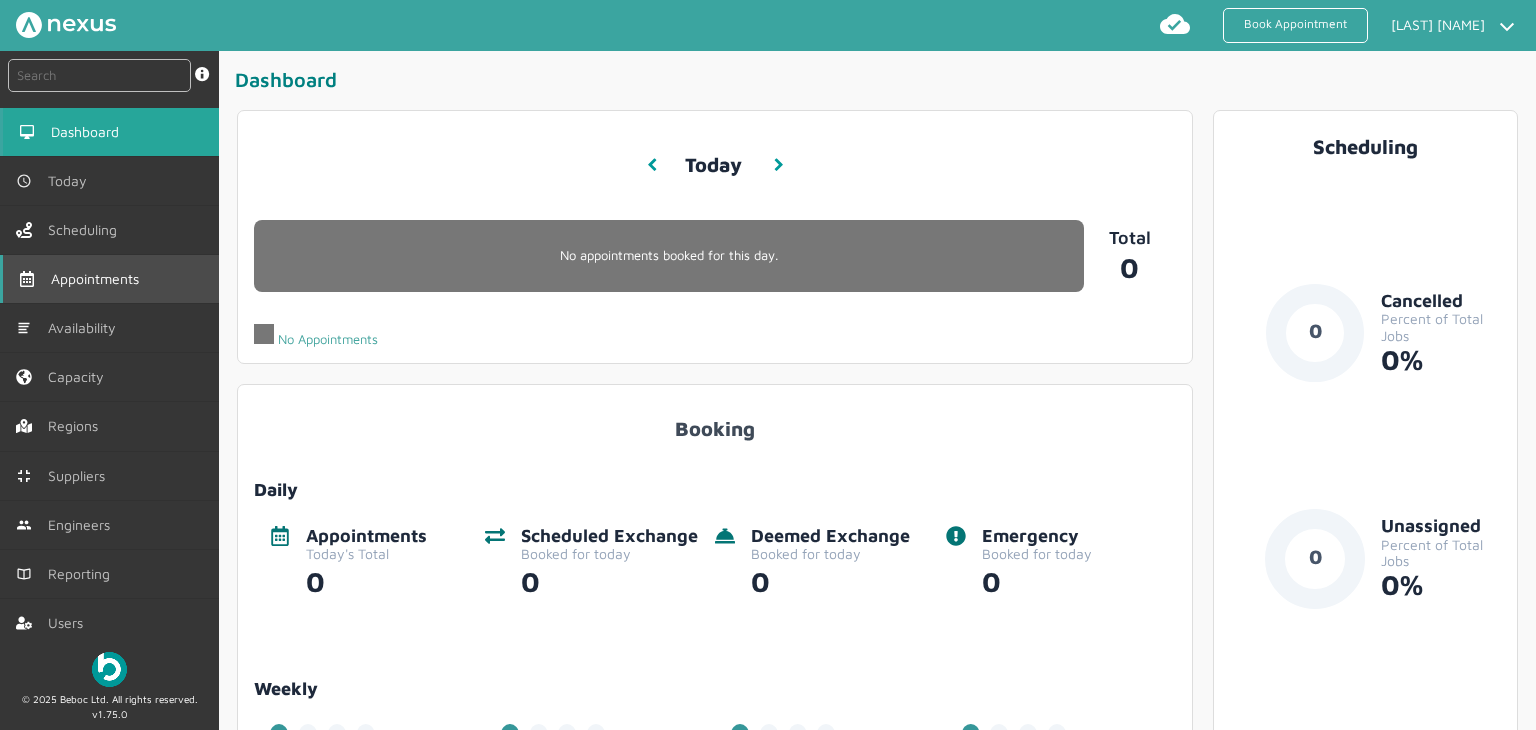 click on "Appointments" at bounding box center [99, 279] 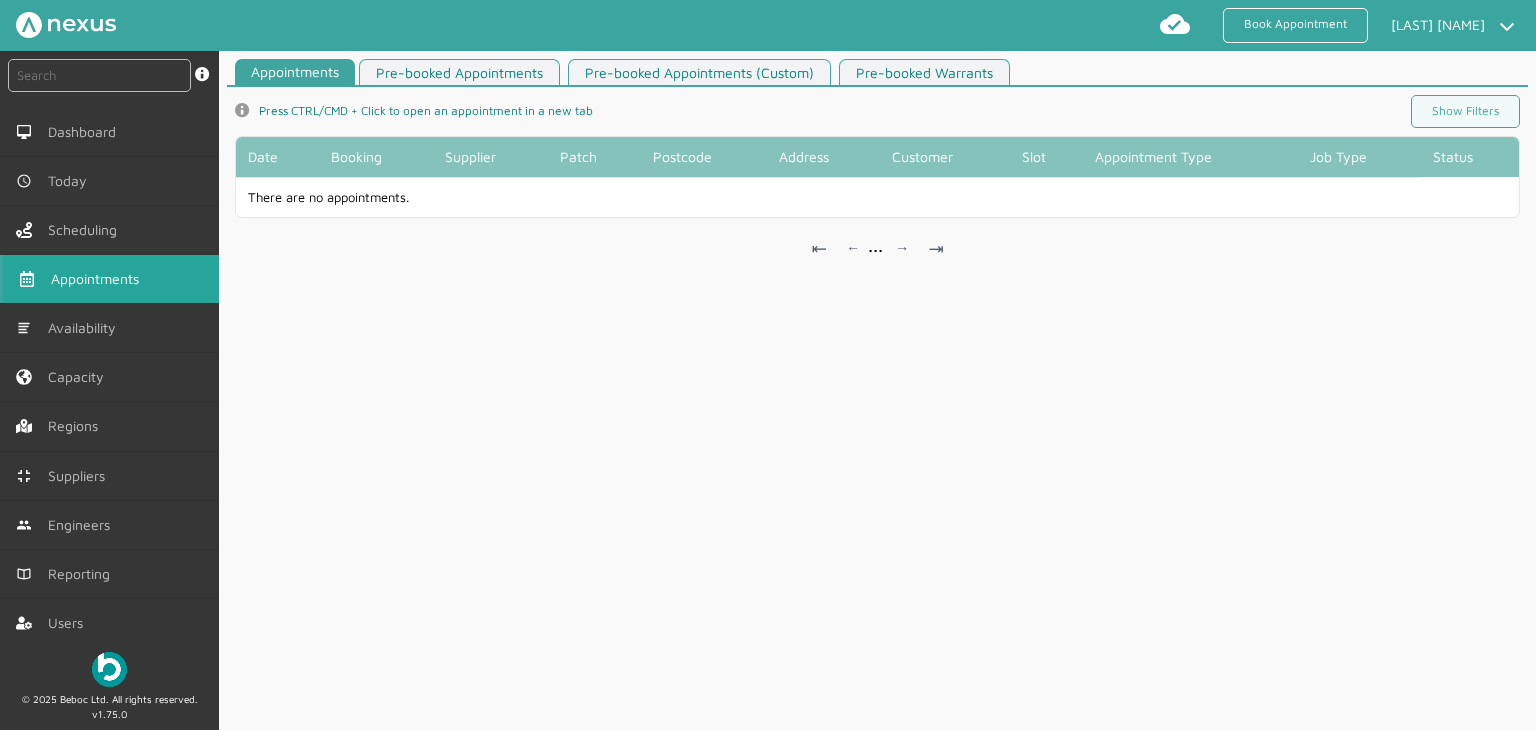 click on "Pre-booked Appointments (Custom)" at bounding box center [699, 72] 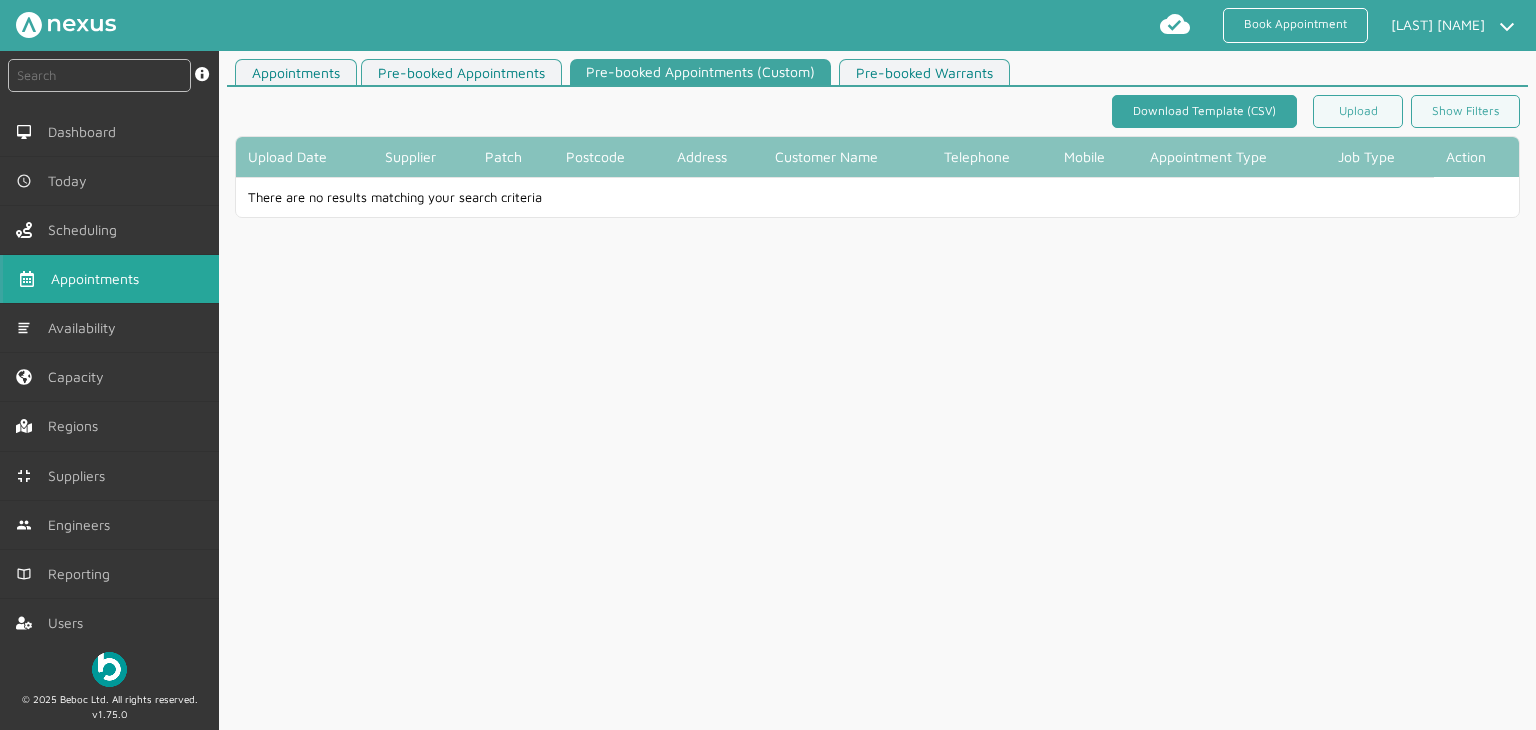 click on "Download Template (CSV)" at bounding box center (1204, 111) 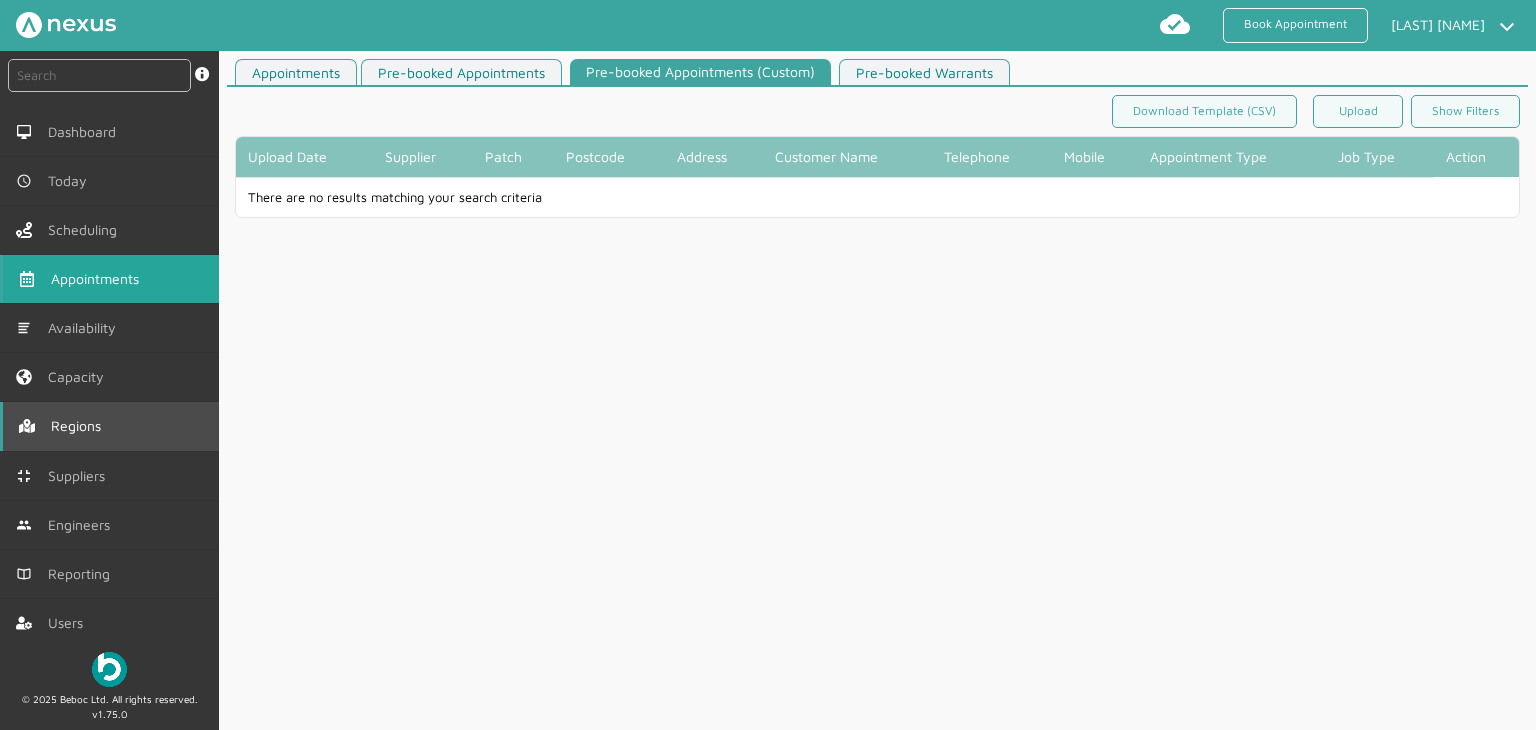 click on "Regions" at bounding box center [109, 426] 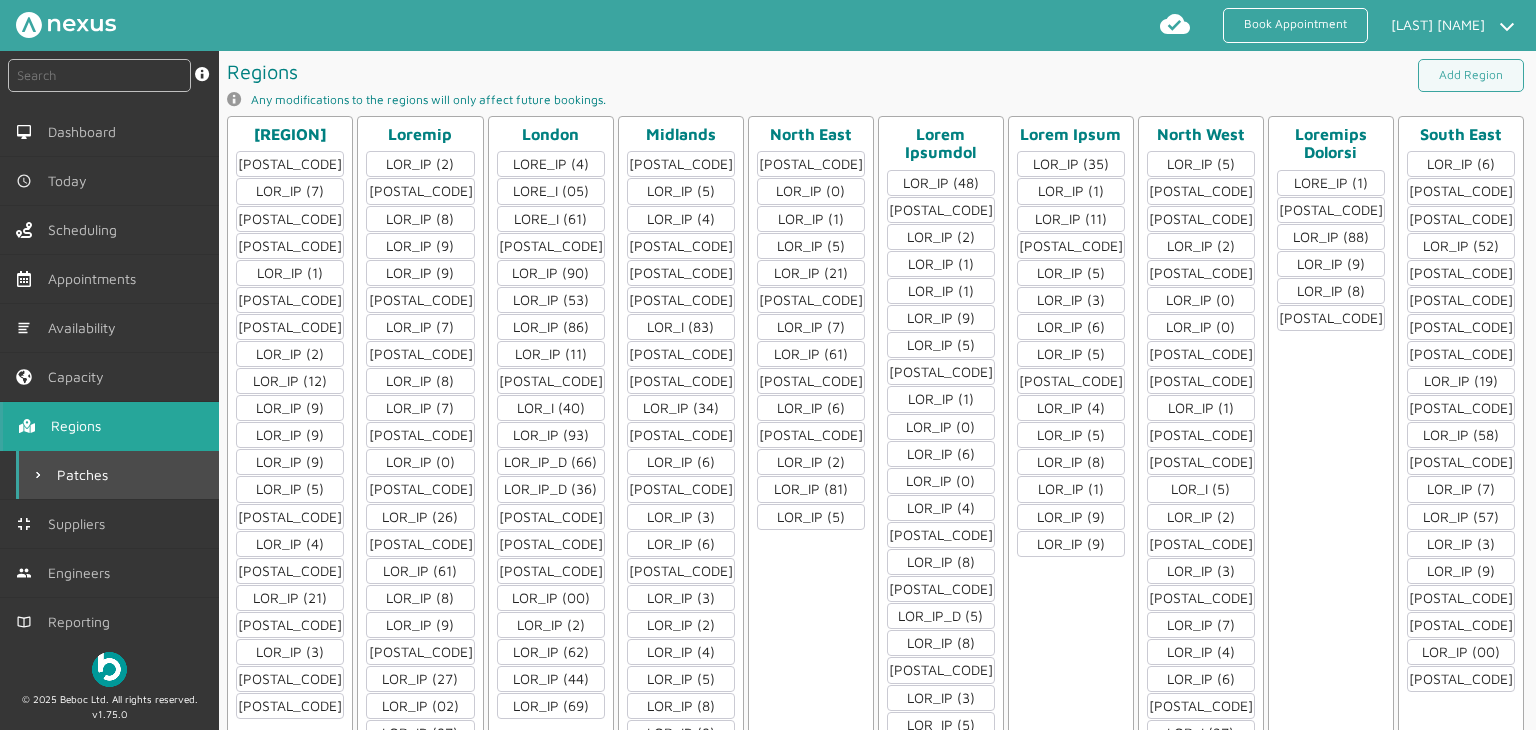 click on "Patches" at bounding box center (86, 475) 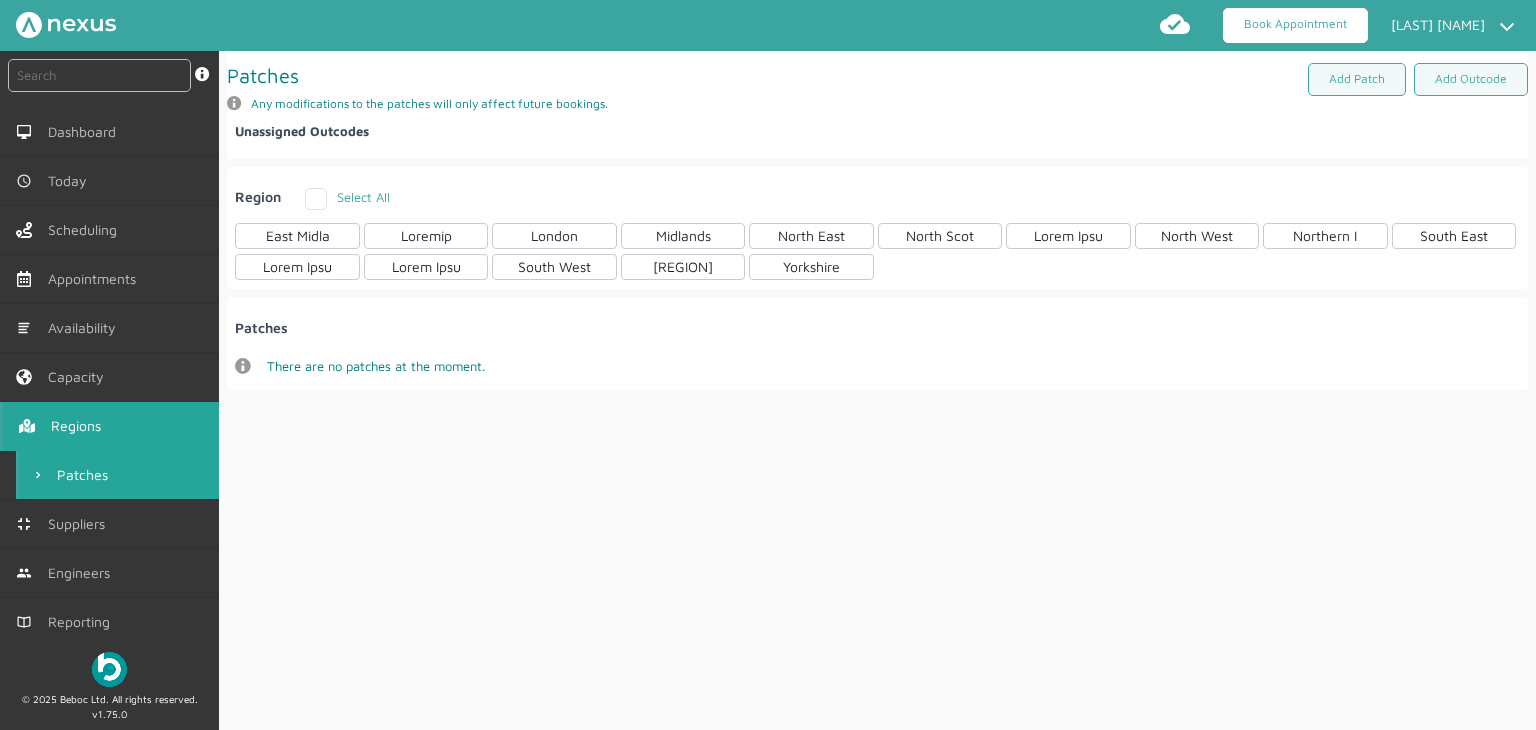 click on "Book Appointment" at bounding box center [1295, 25] 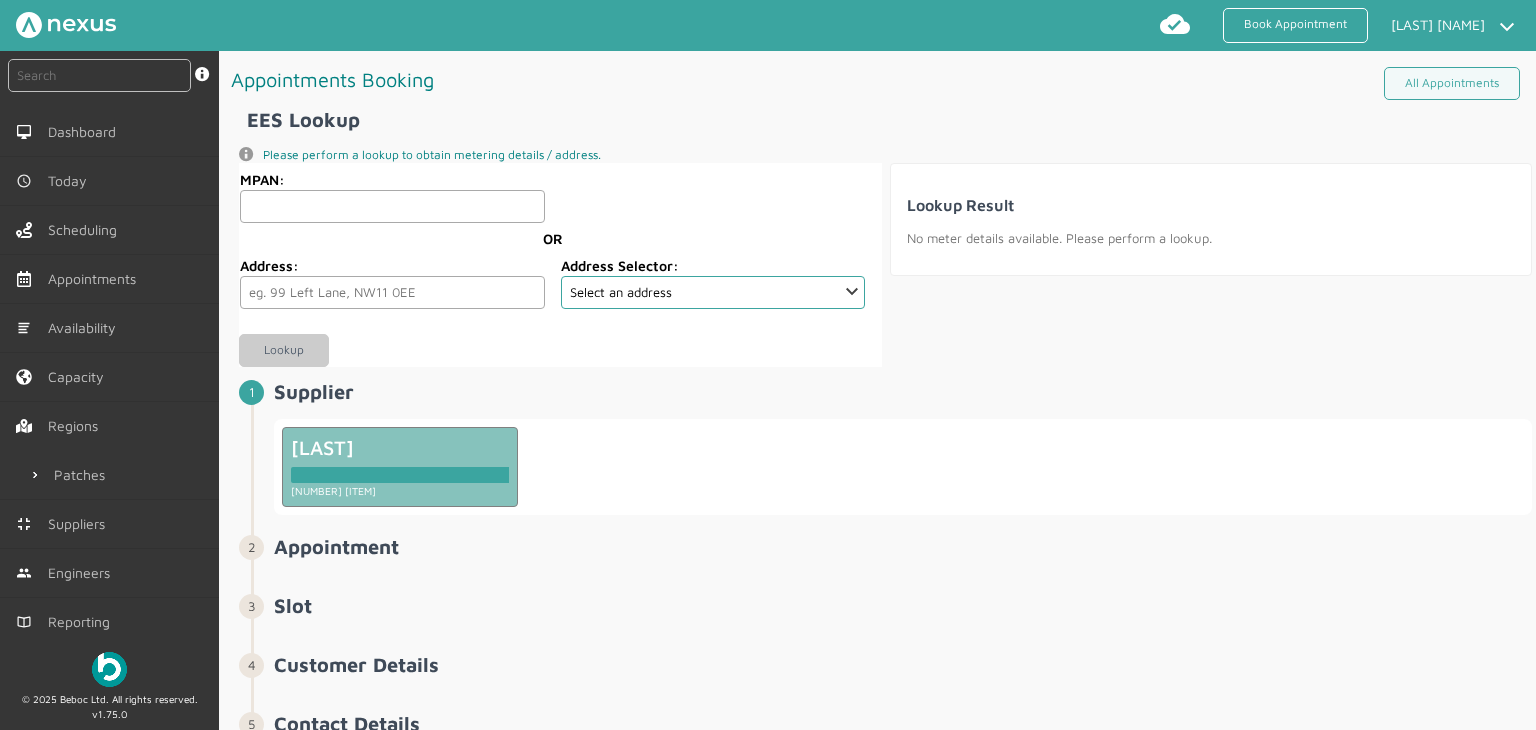 click on "[LAST]" at bounding box center (400, 447) 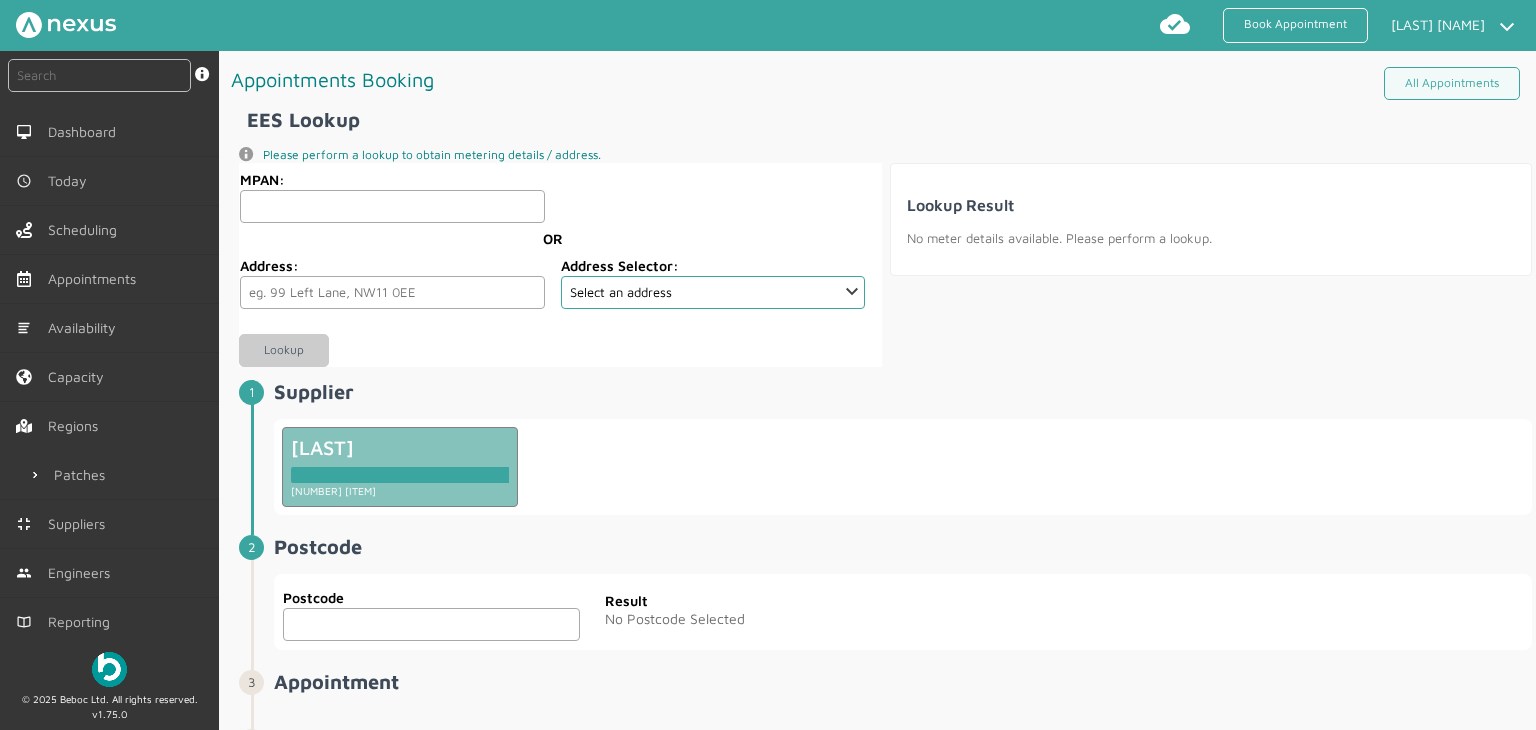 click at bounding box center (431, 624) 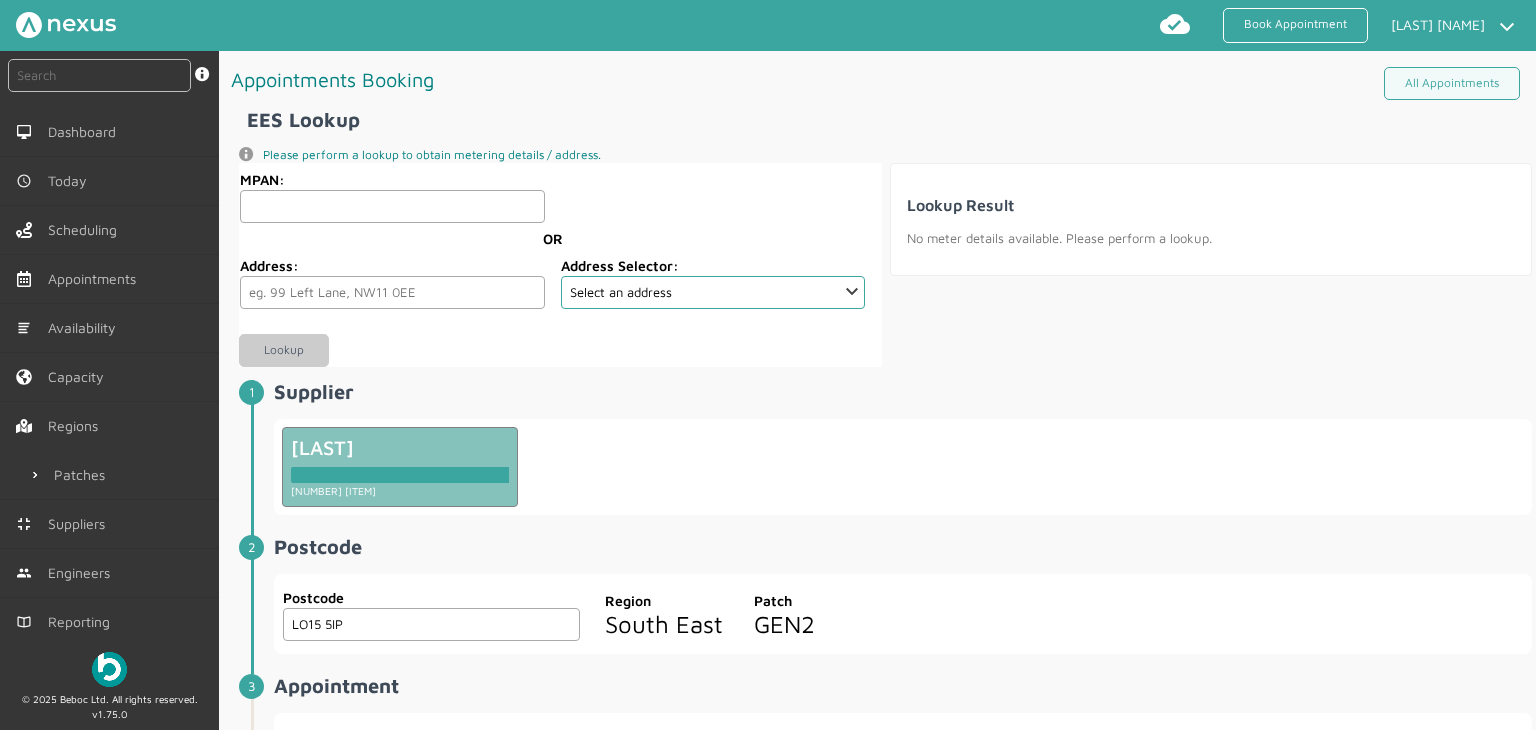 scroll, scrollTop: 300, scrollLeft: 0, axis: vertical 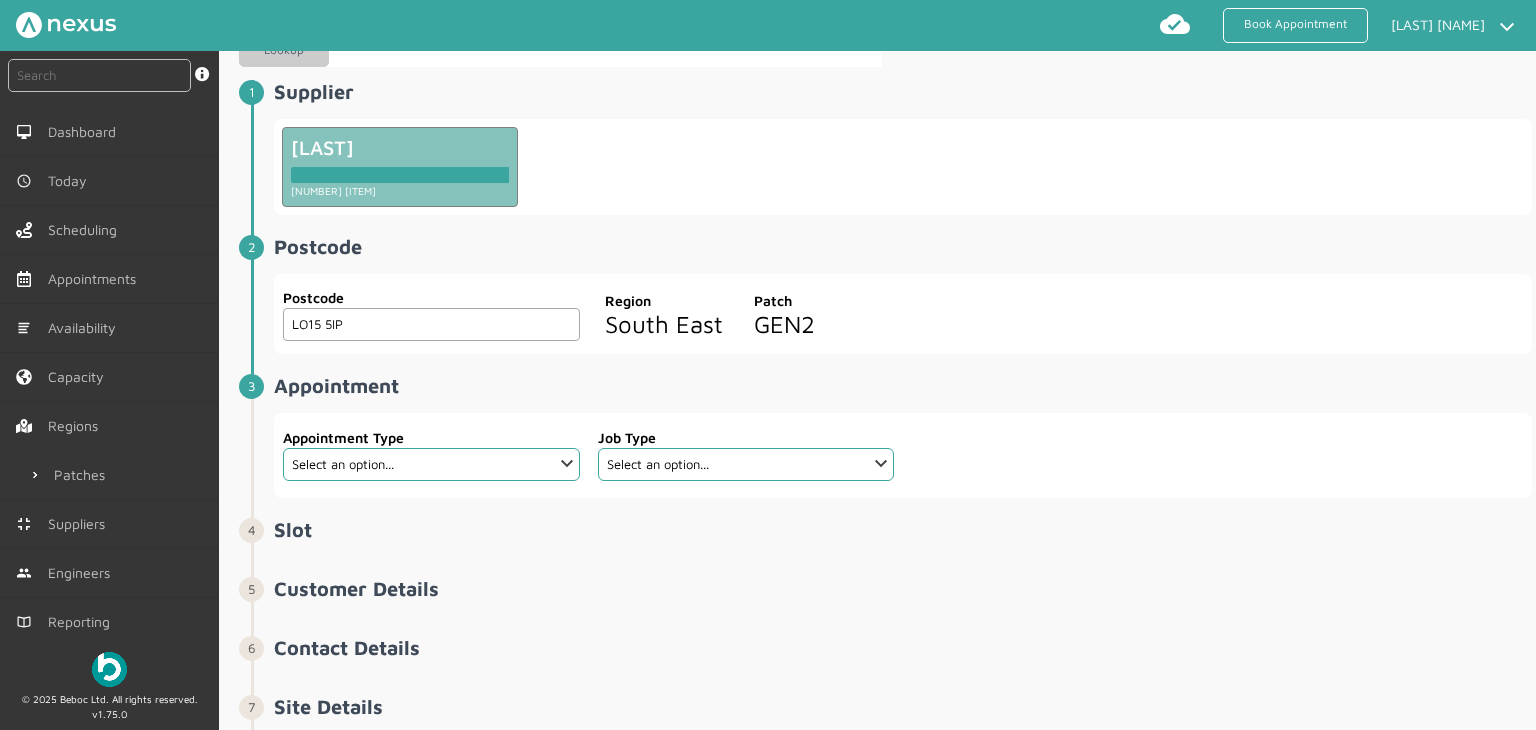 type on "LO15 5IP" 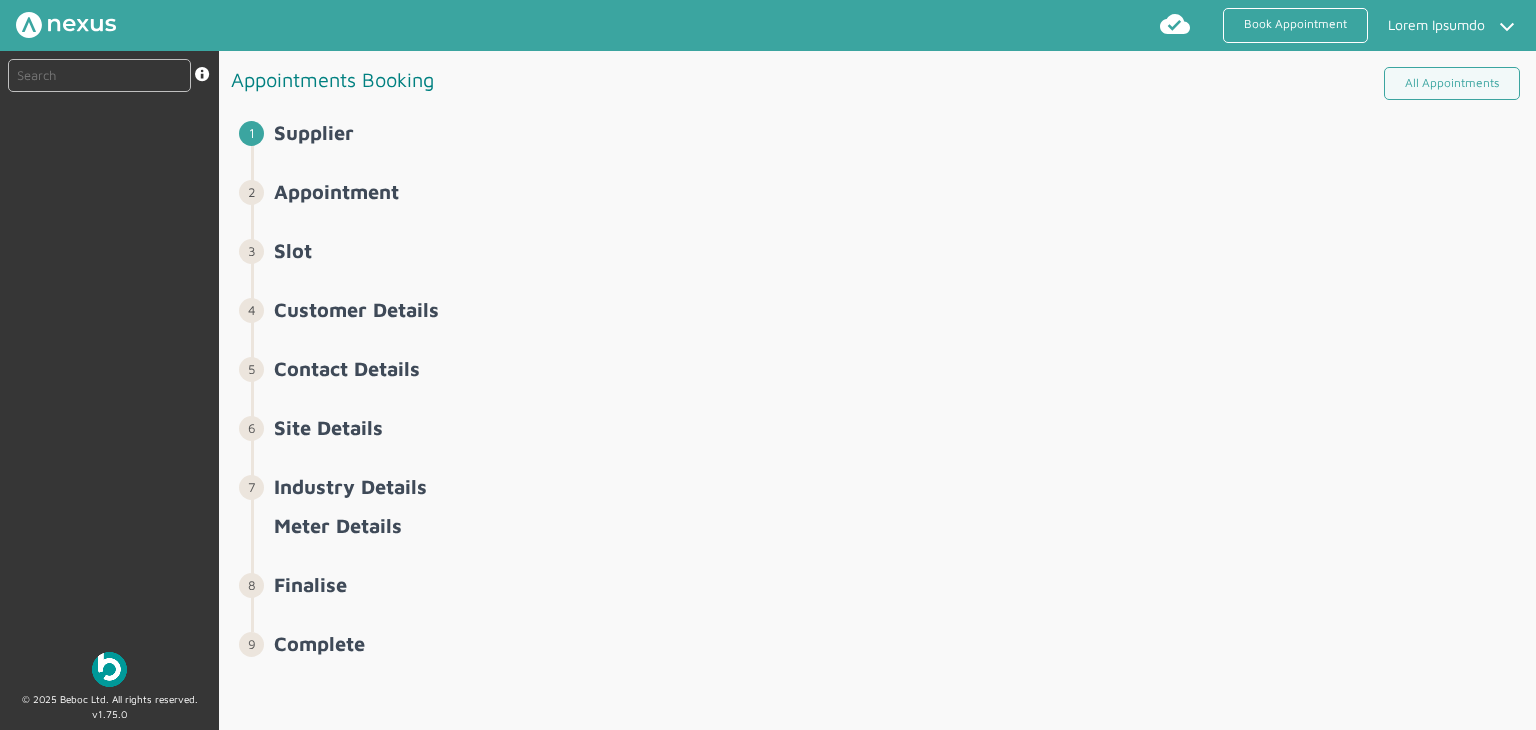 scroll, scrollTop: 0, scrollLeft: 0, axis: both 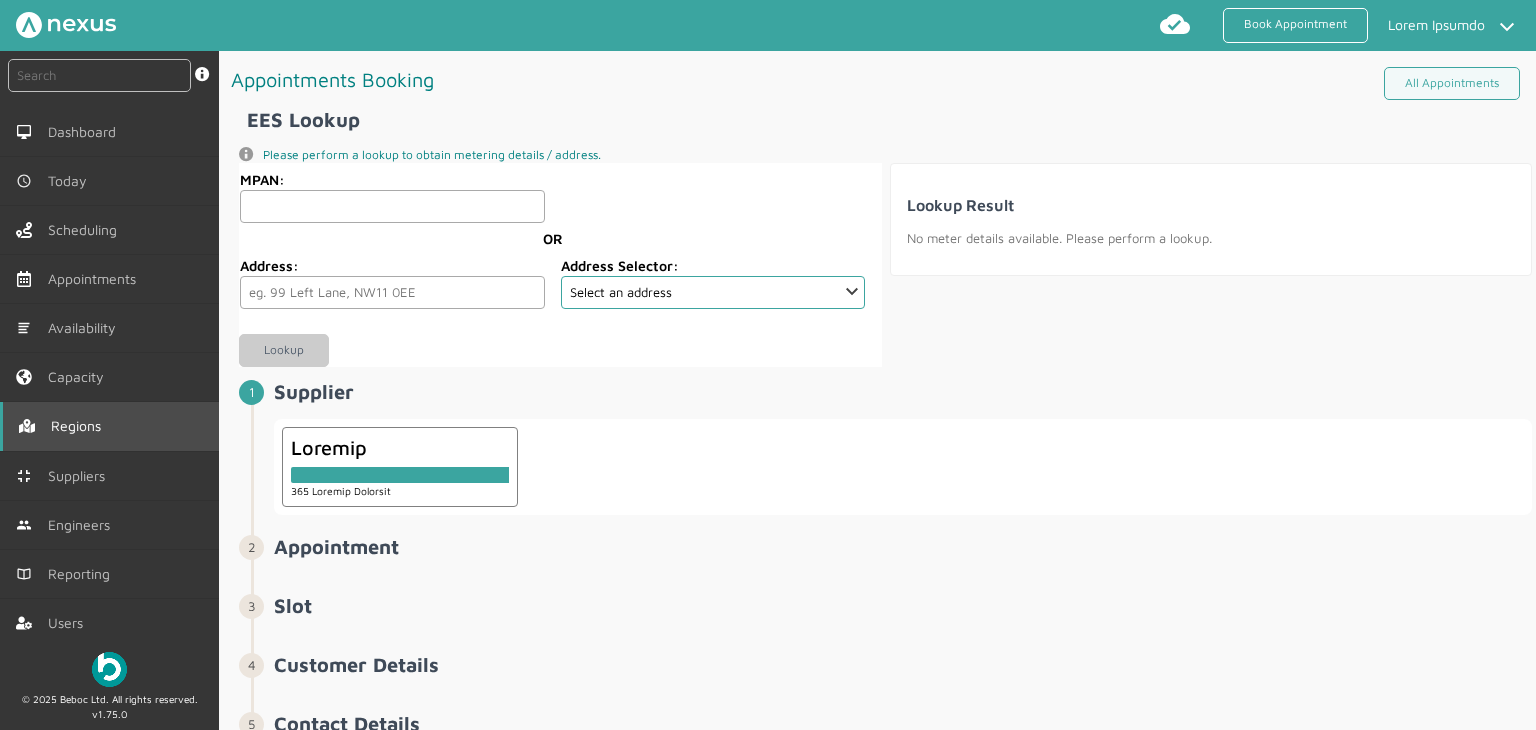 click on "Regions" at bounding box center (80, 426) 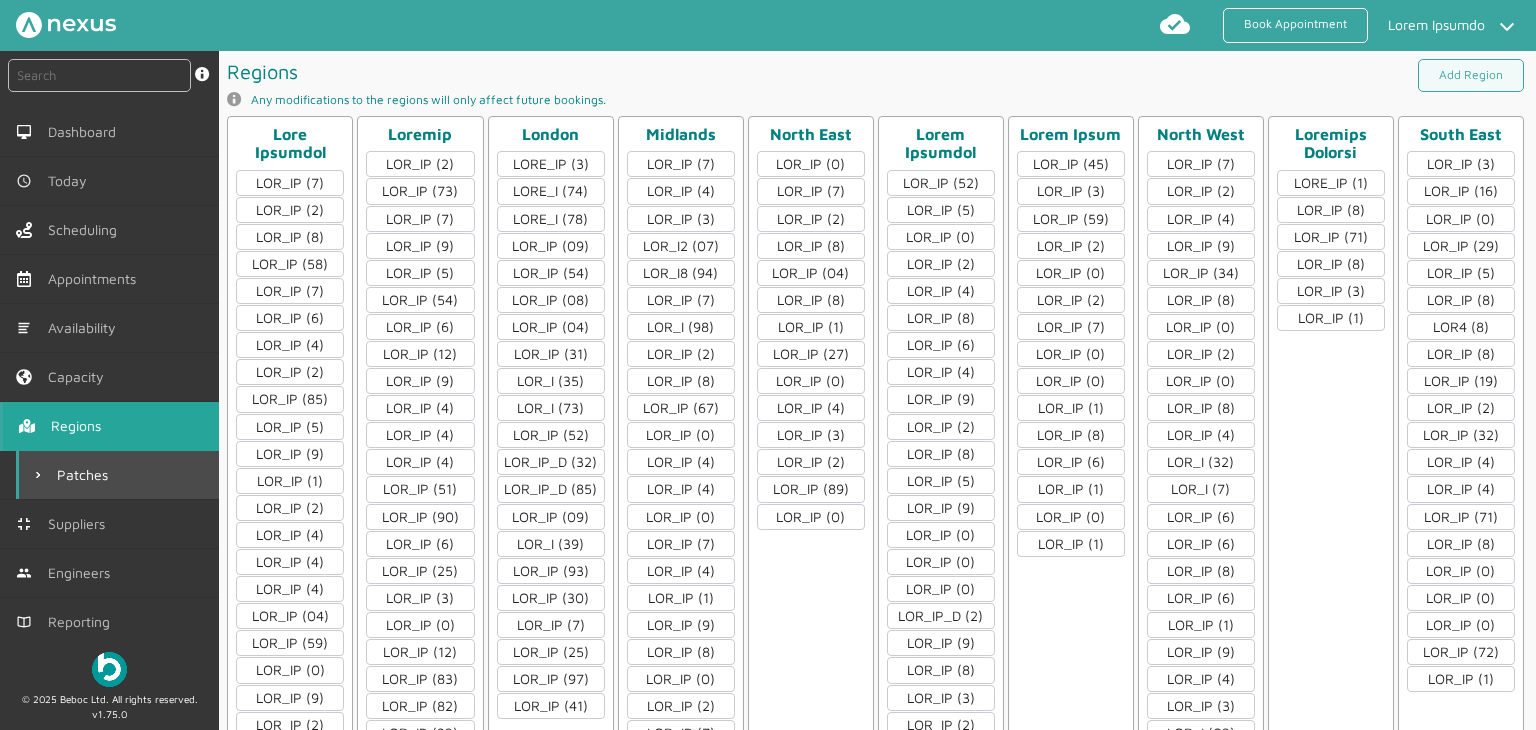 click on "Patches" at bounding box center (86, 475) 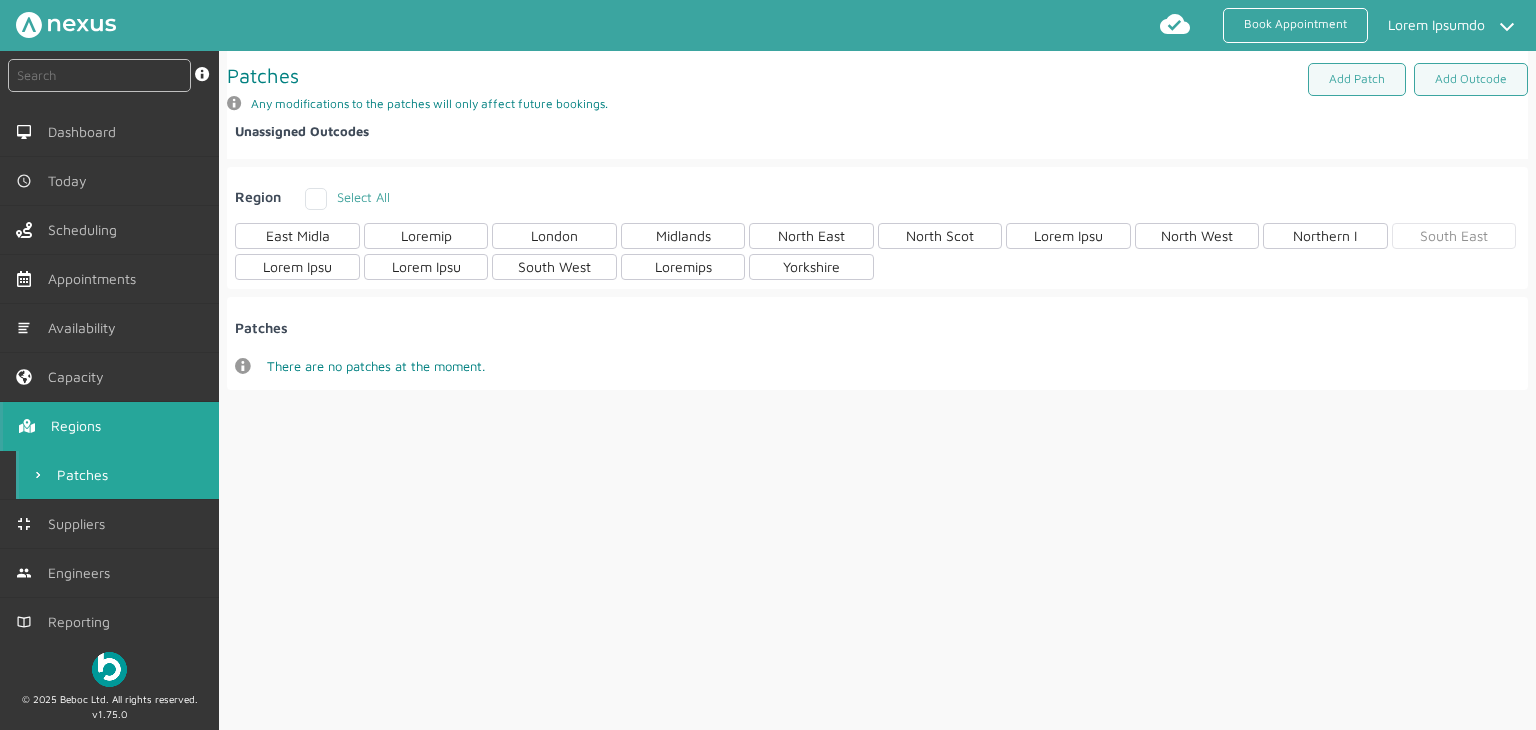 click on "South East" at bounding box center [1454, 236] 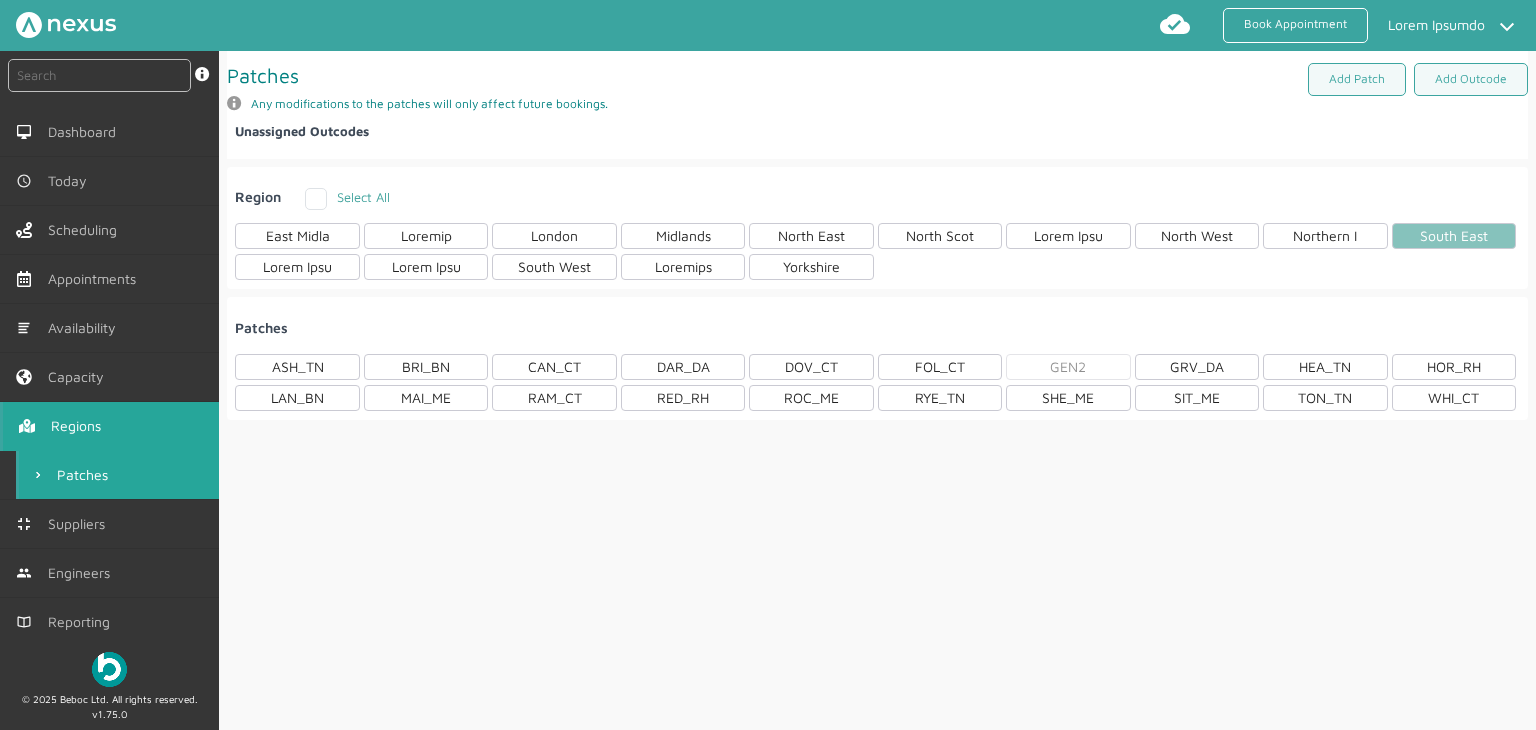 click on "GEN2" at bounding box center (1068, 367) 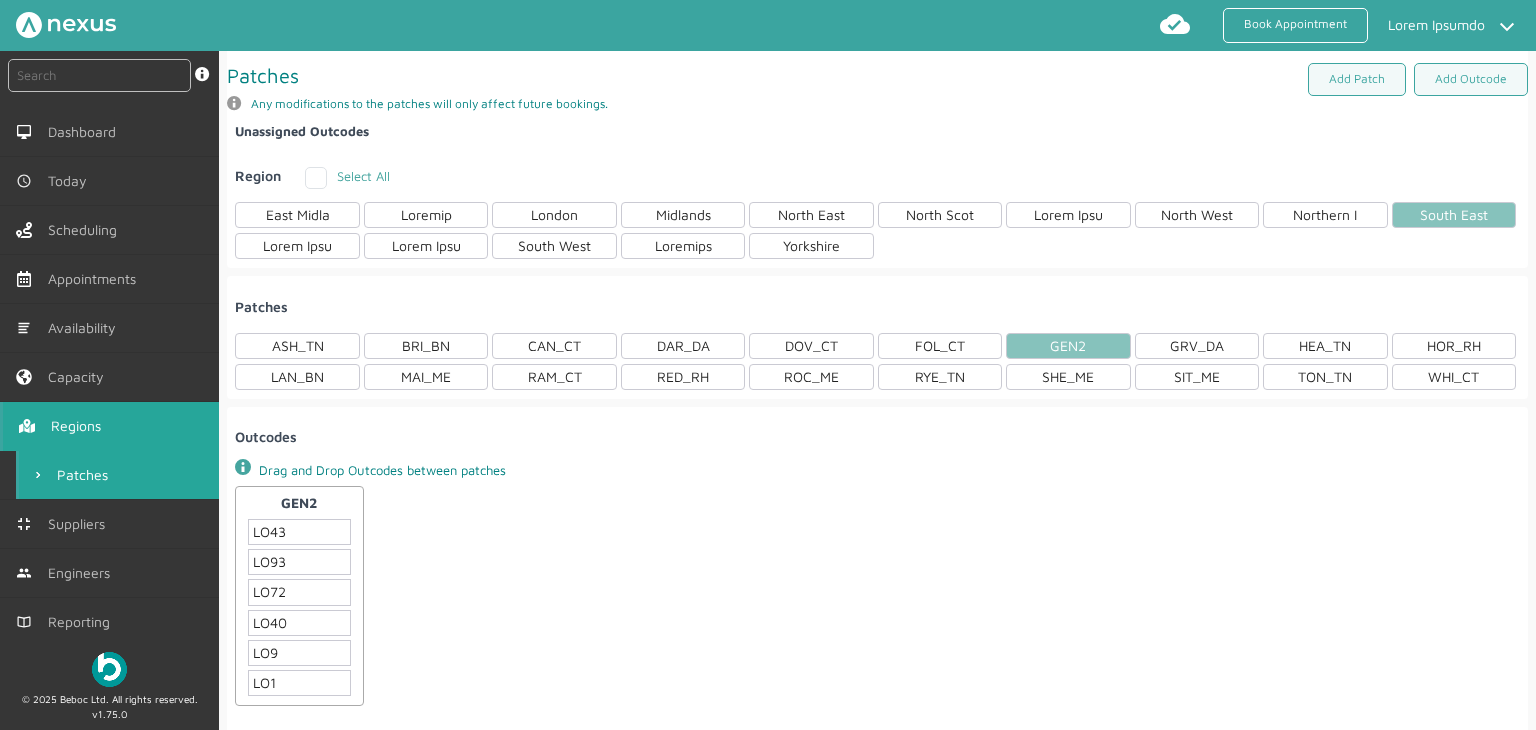 scroll, scrollTop: 40, scrollLeft: 0, axis: vertical 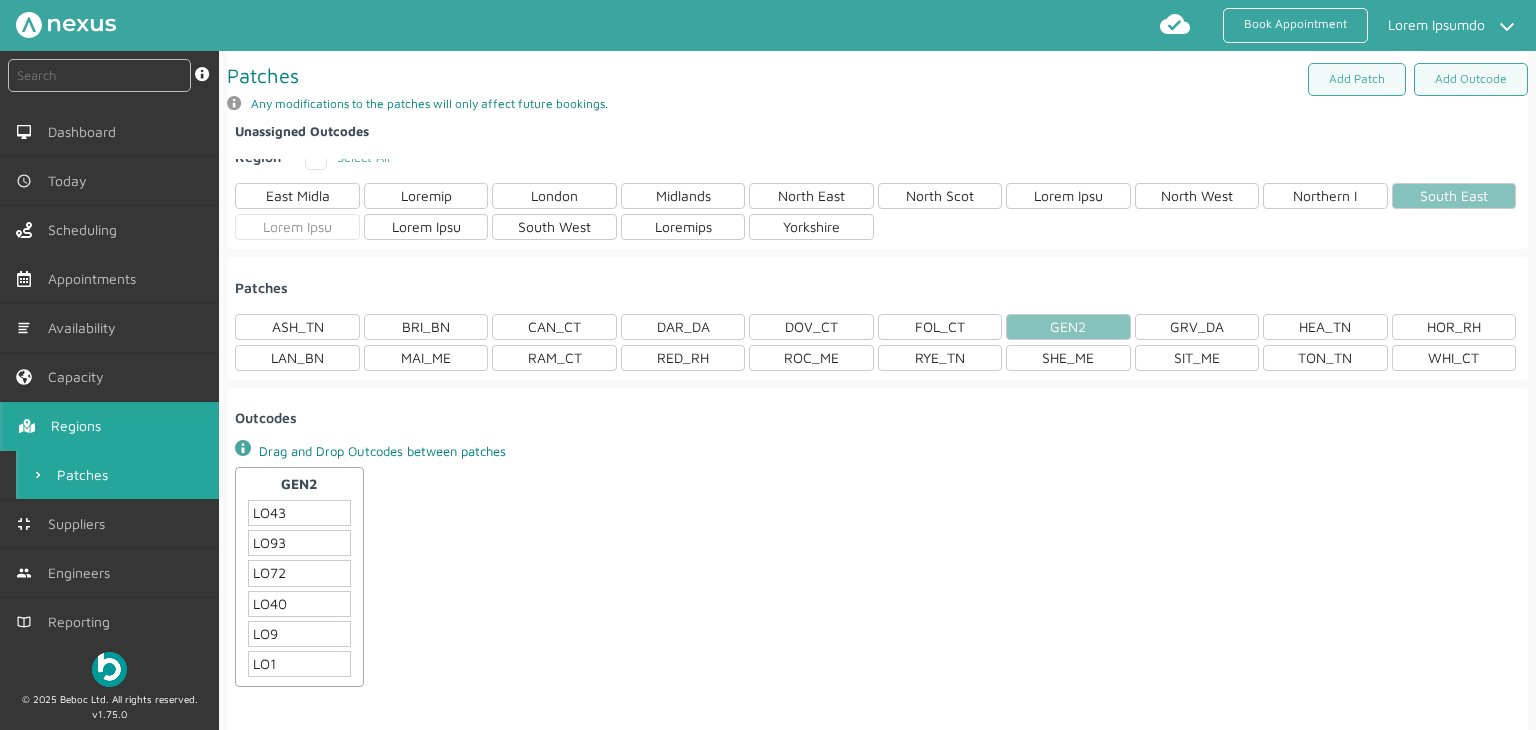 click on "Lorem Ipsu" at bounding box center [297, 227] 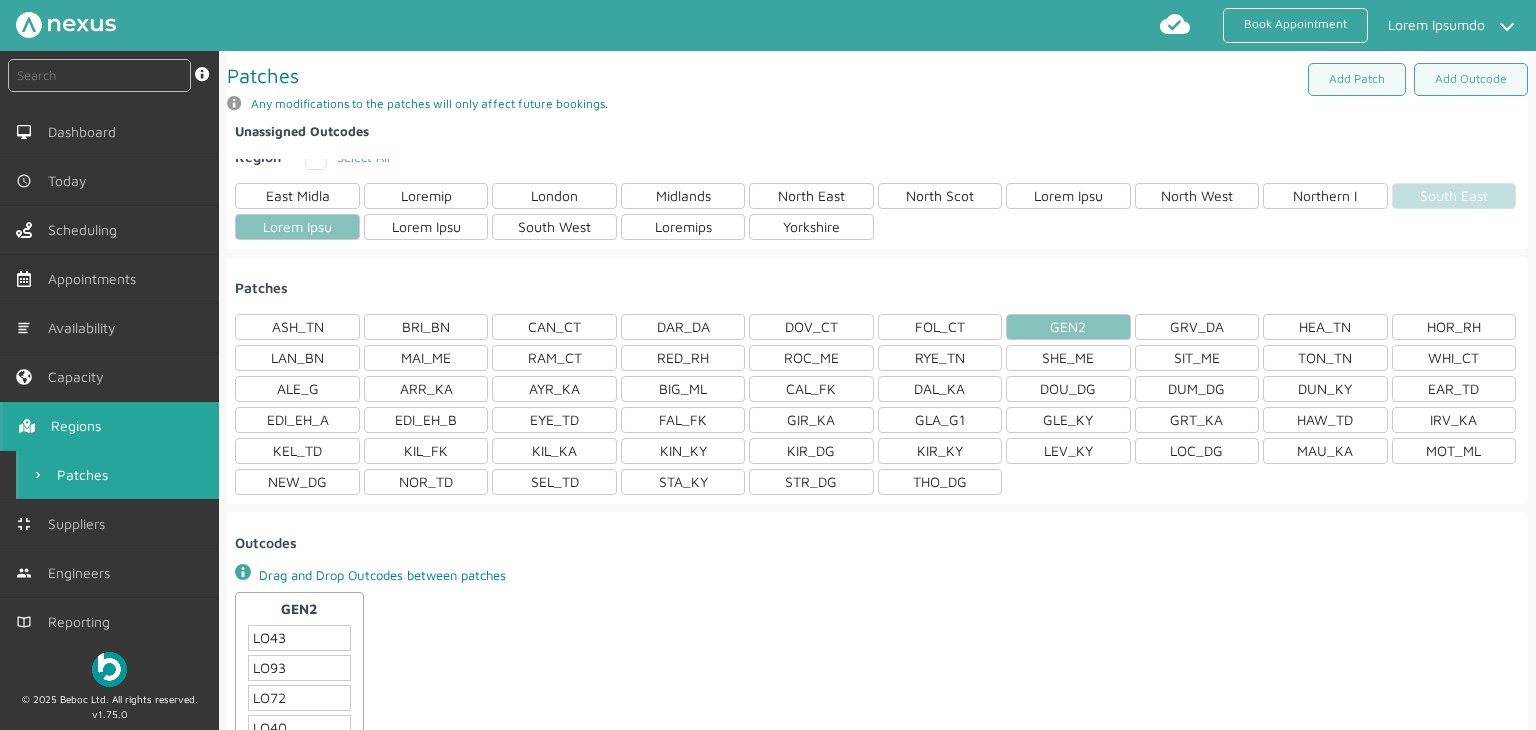 click on "South East" at bounding box center [1454, 196] 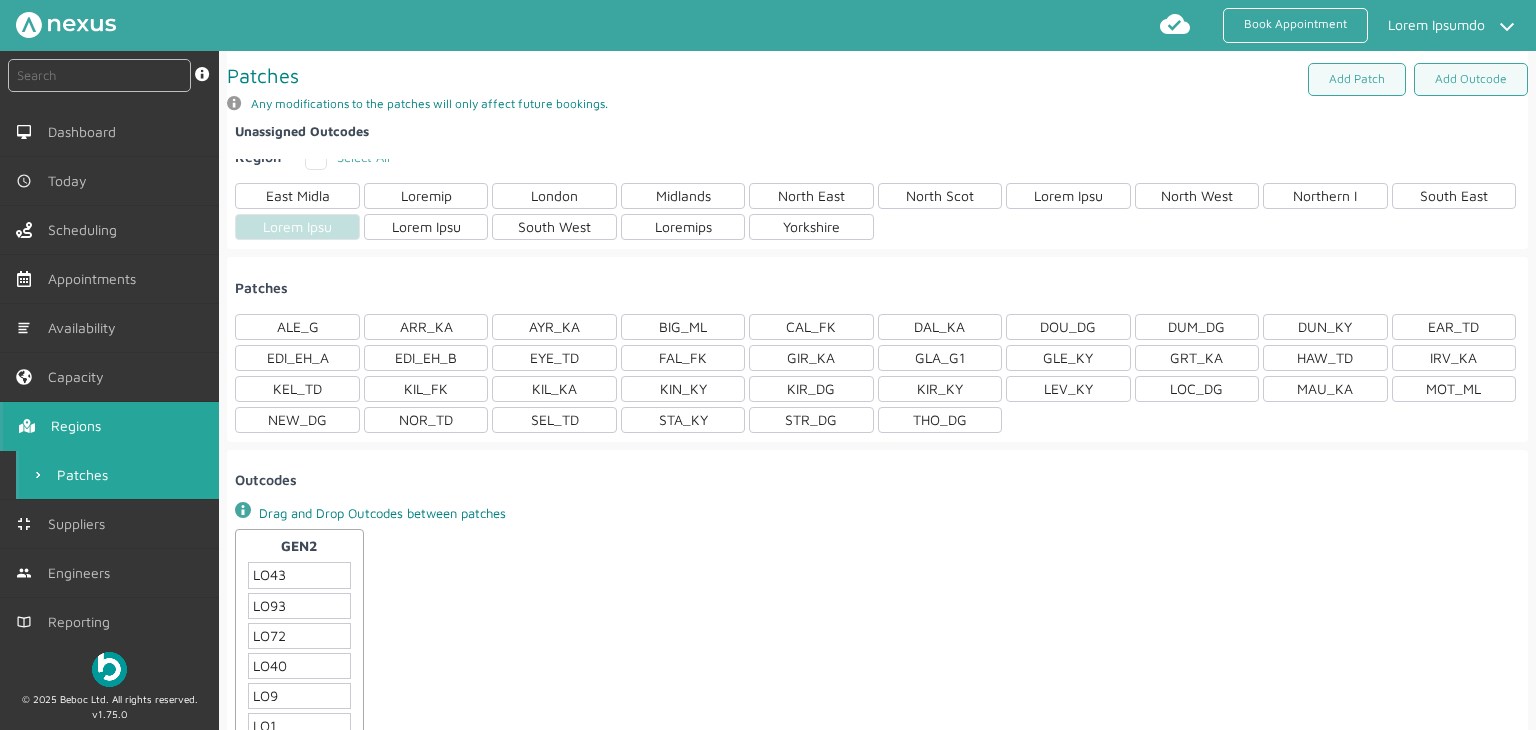 click on "Lorem Ipsu" at bounding box center (297, 227) 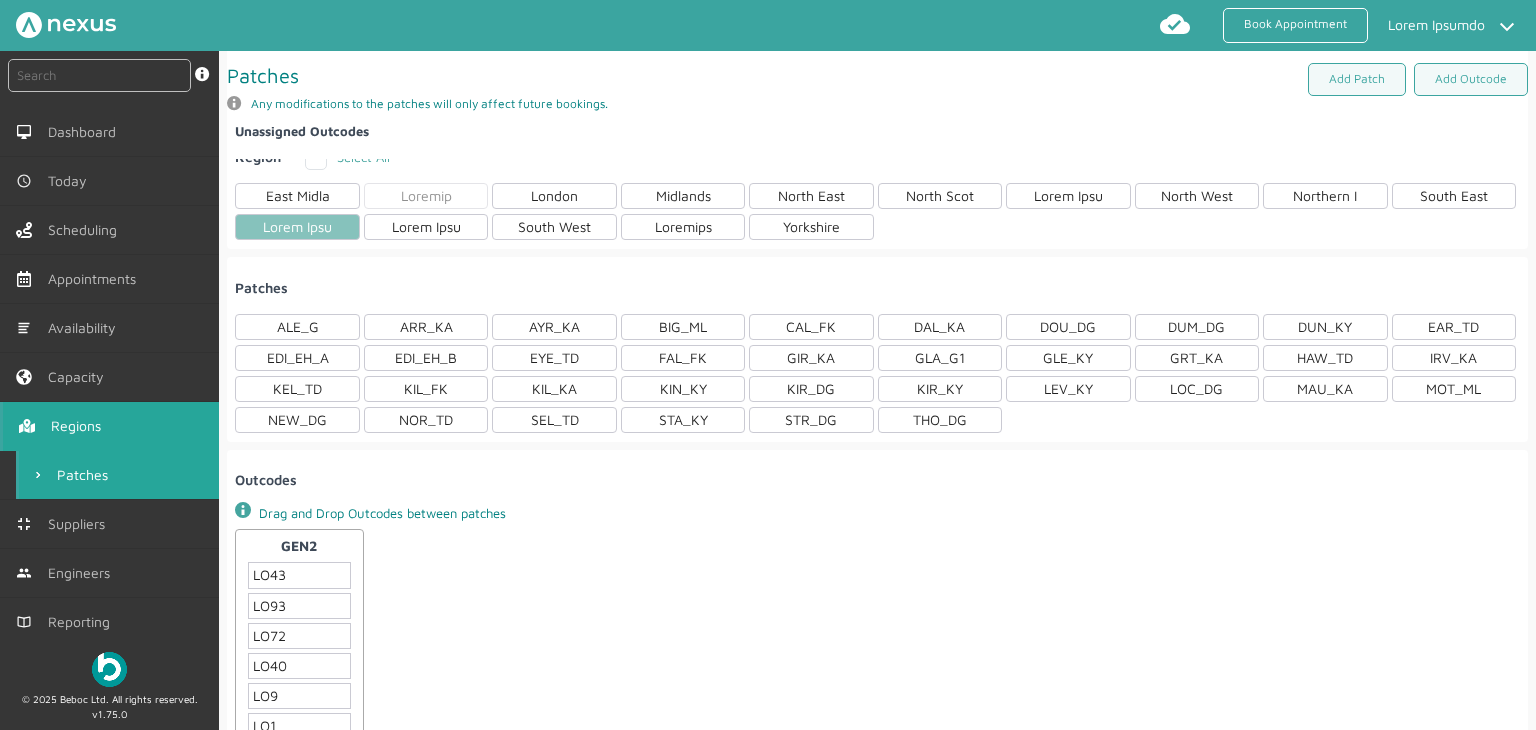scroll, scrollTop: 10, scrollLeft: 0, axis: vertical 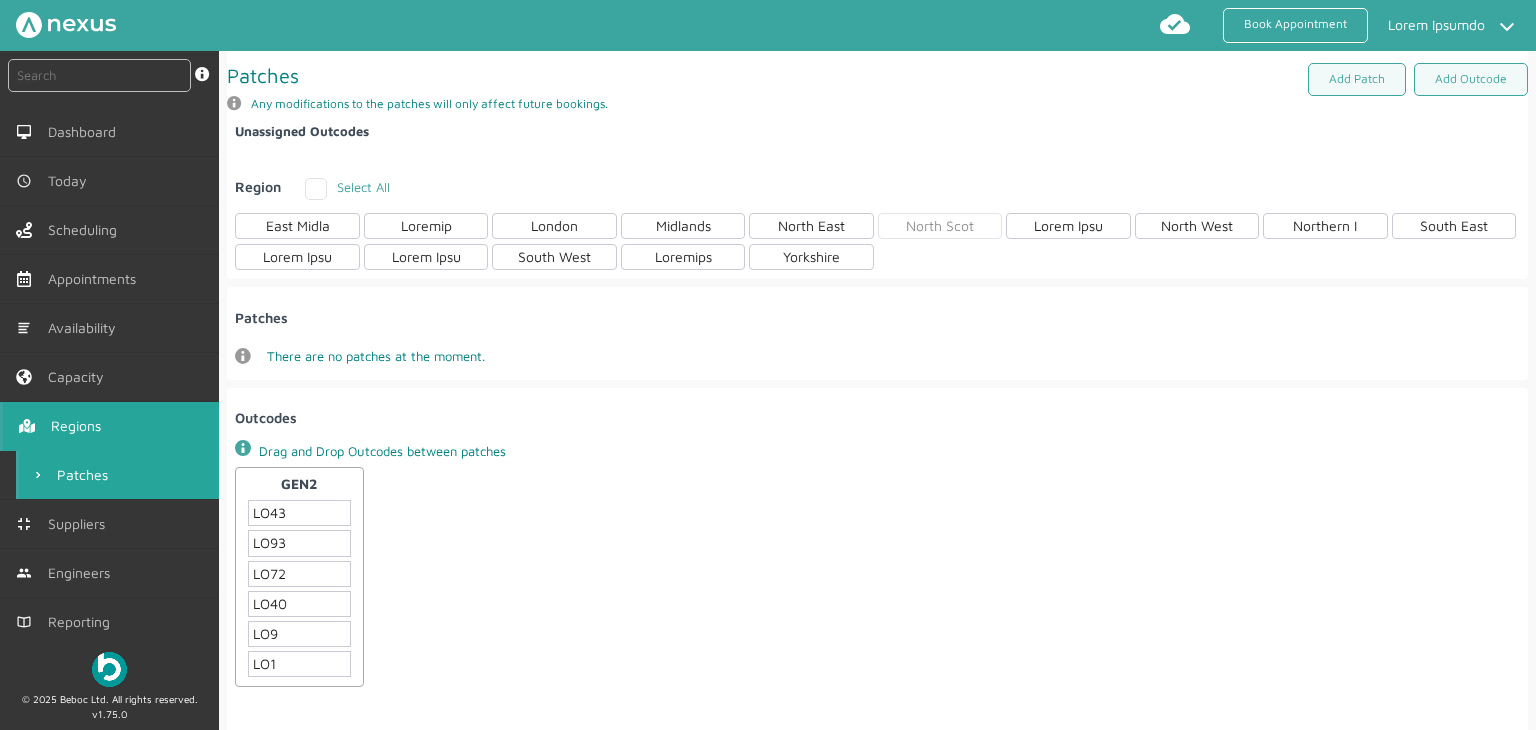 click on "North Scot" at bounding box center [940, 226] 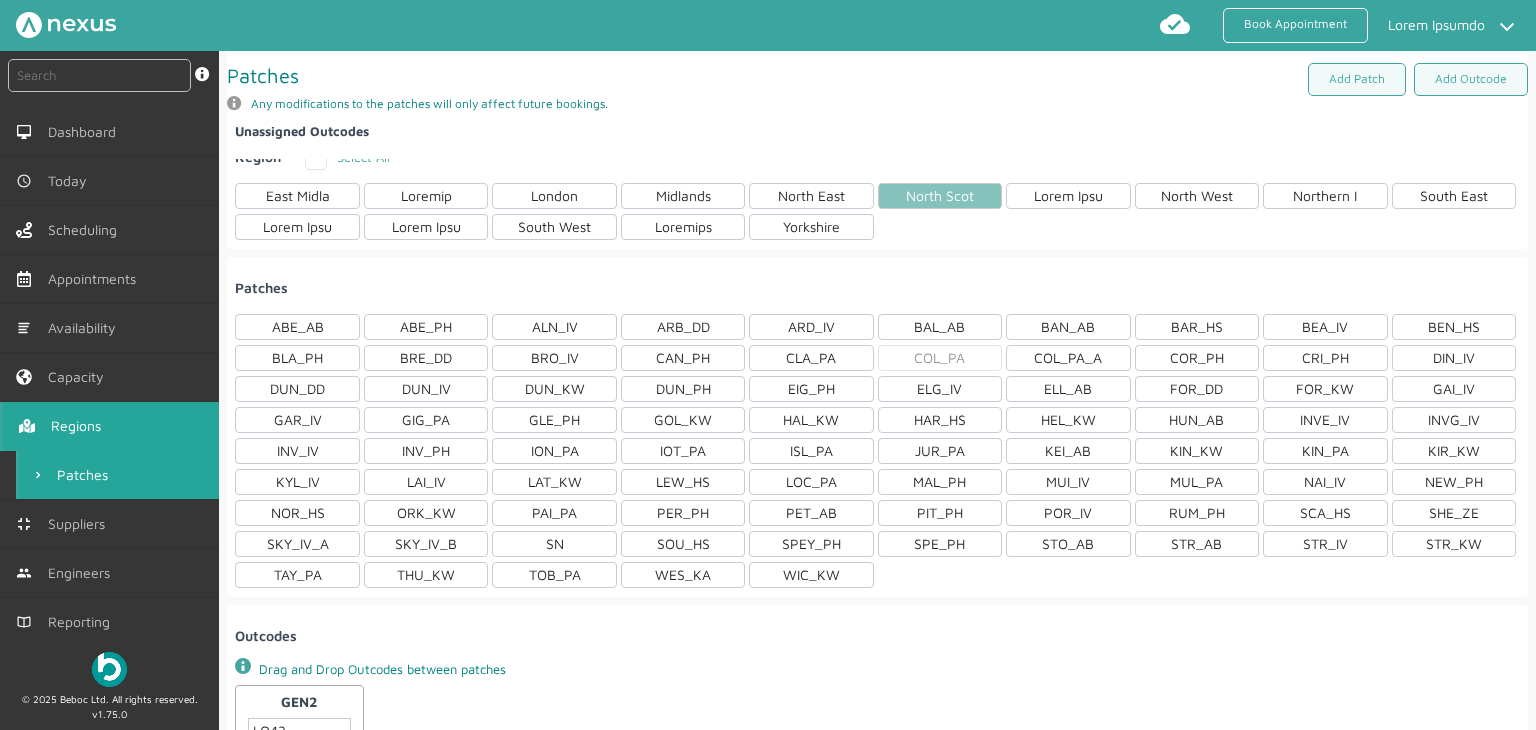click on "COL_PA" at bounding box center (940, 358) 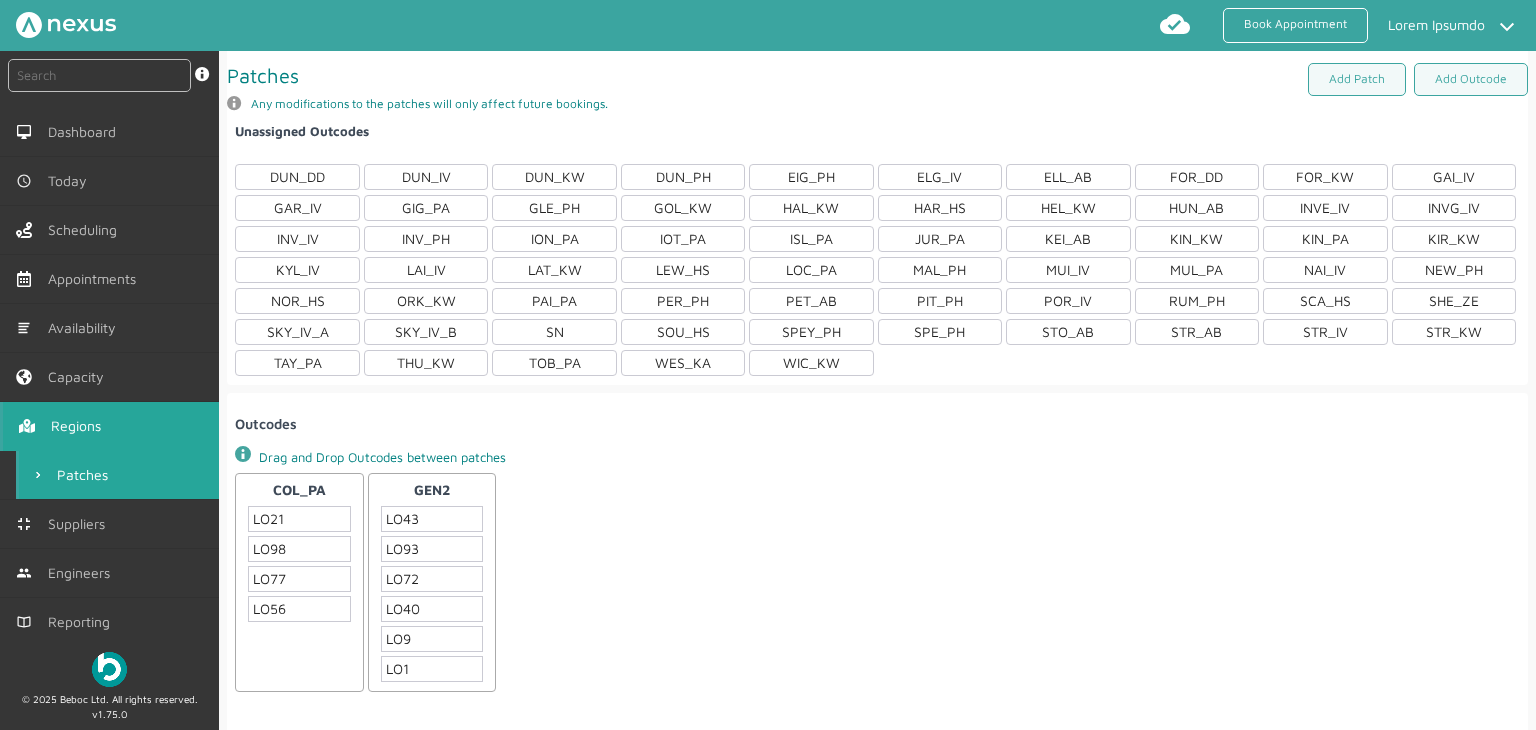scroll, scrollTop: 254, scrollLeft: 0, axis: vertical 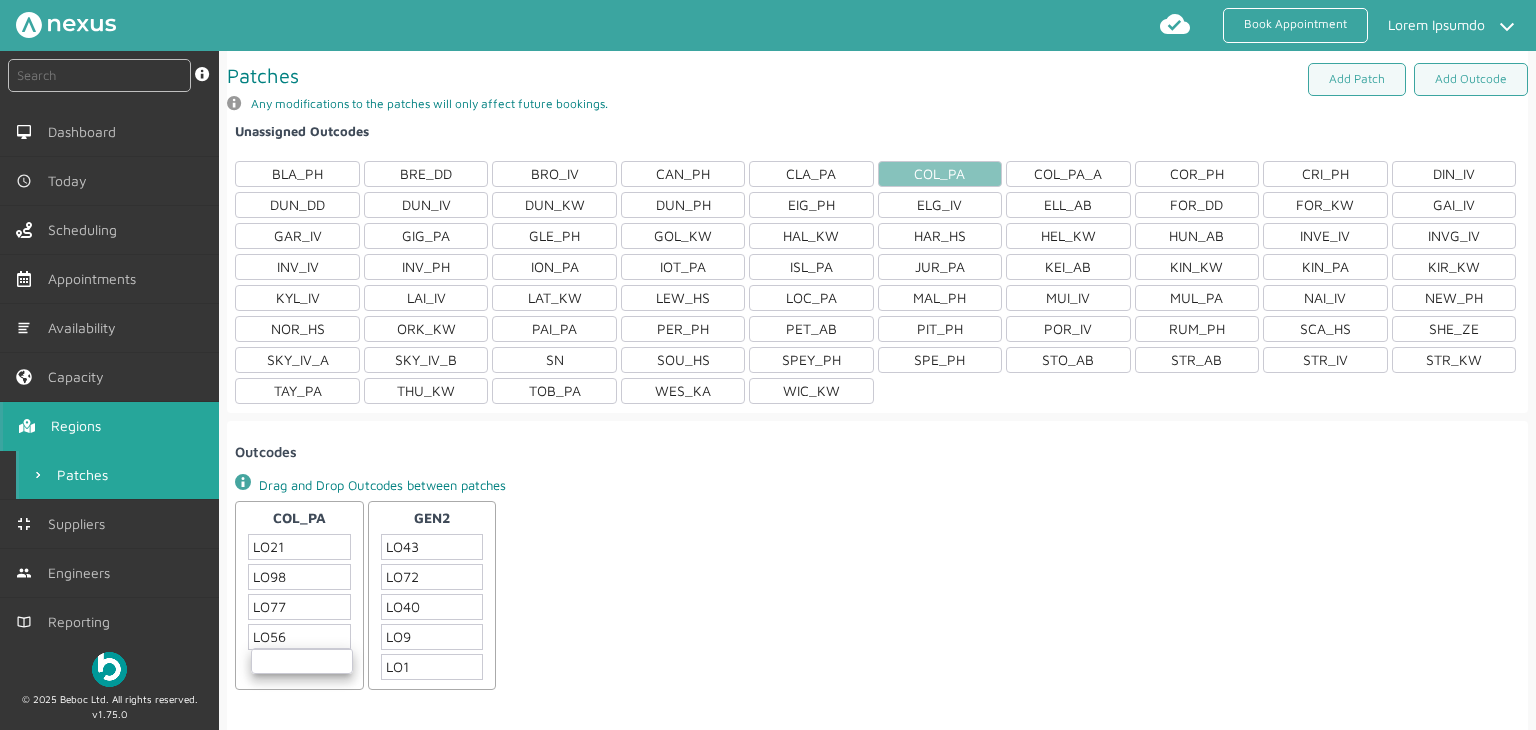 drag, startPoint x: 443, startPoint y: 539, endPoint x: 314, endPoint y: 658, distance: 175.50499 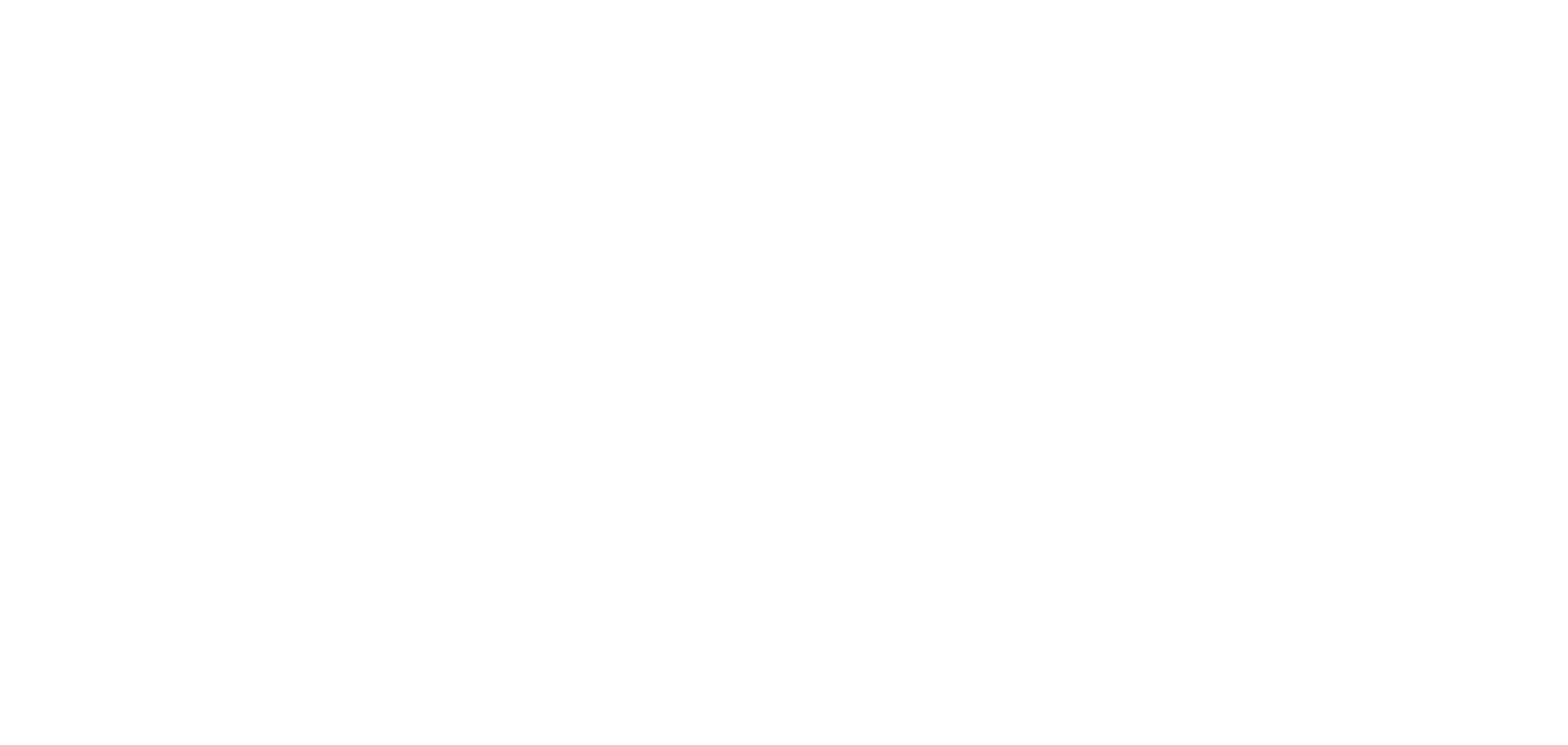 scroll, scrollTop: 0, scrollLeft: 0, axis: both 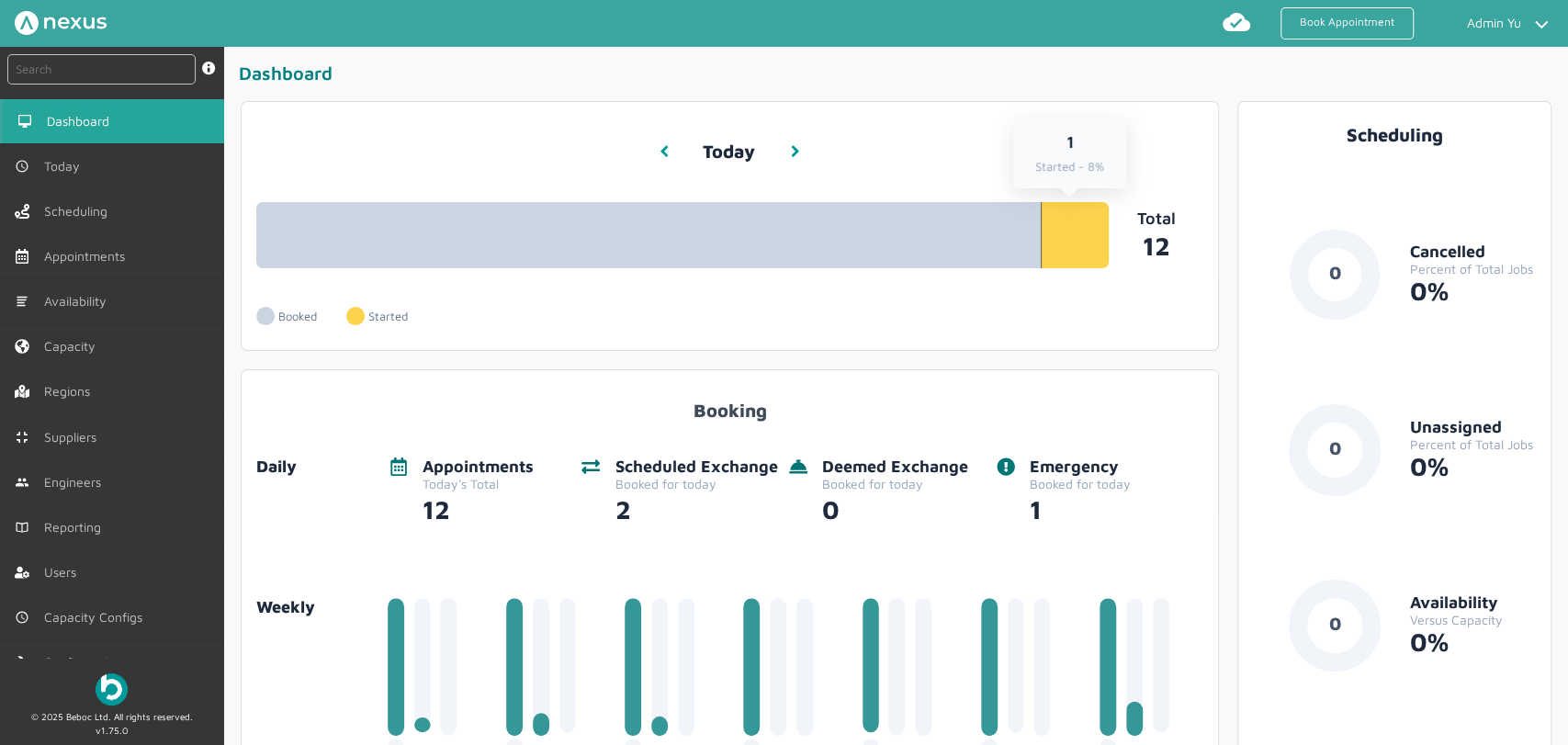 click on "1 Started - 8%" at bounding box center [1075, 235] 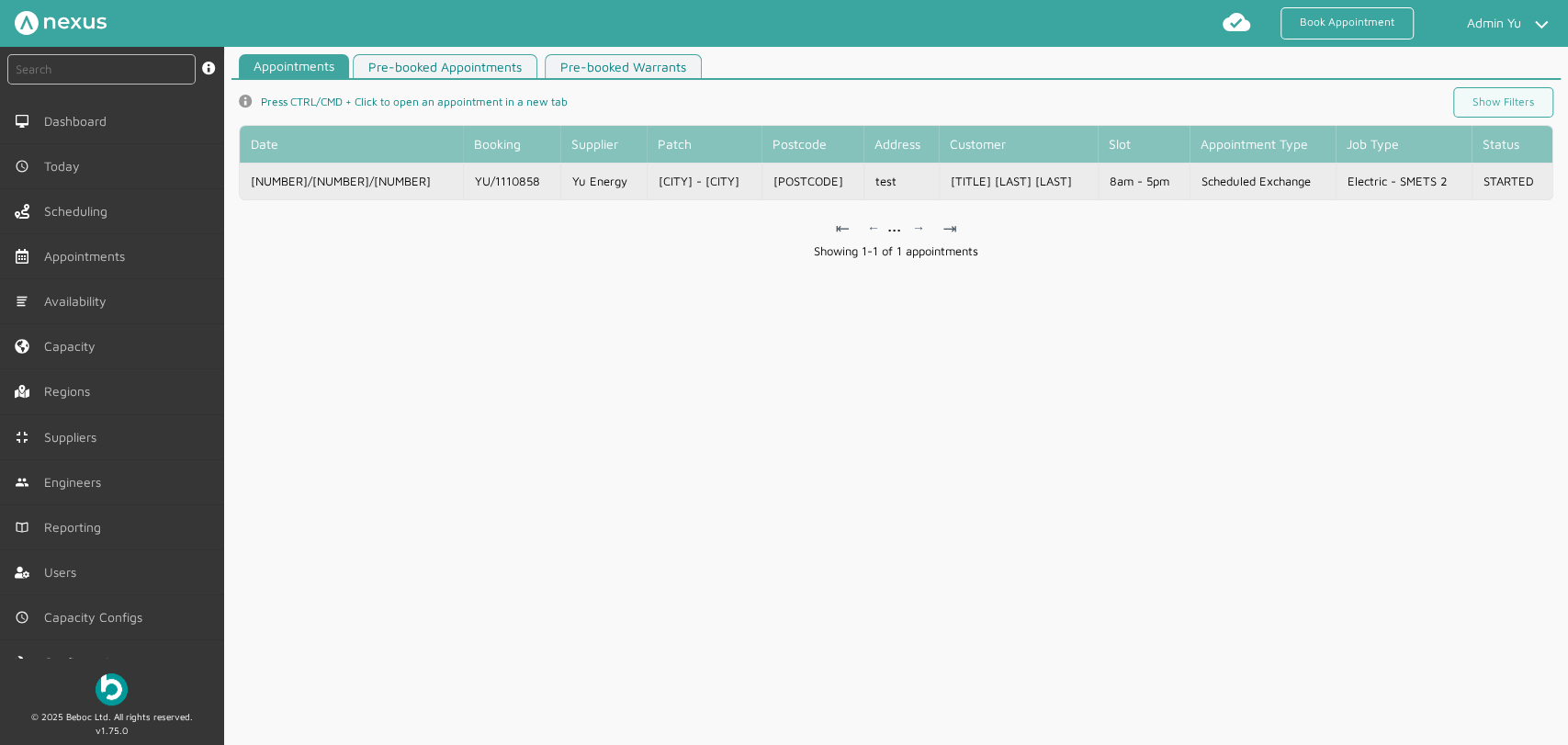 click on "[CITY] - [CITY]" at bounding box center (704, 181) 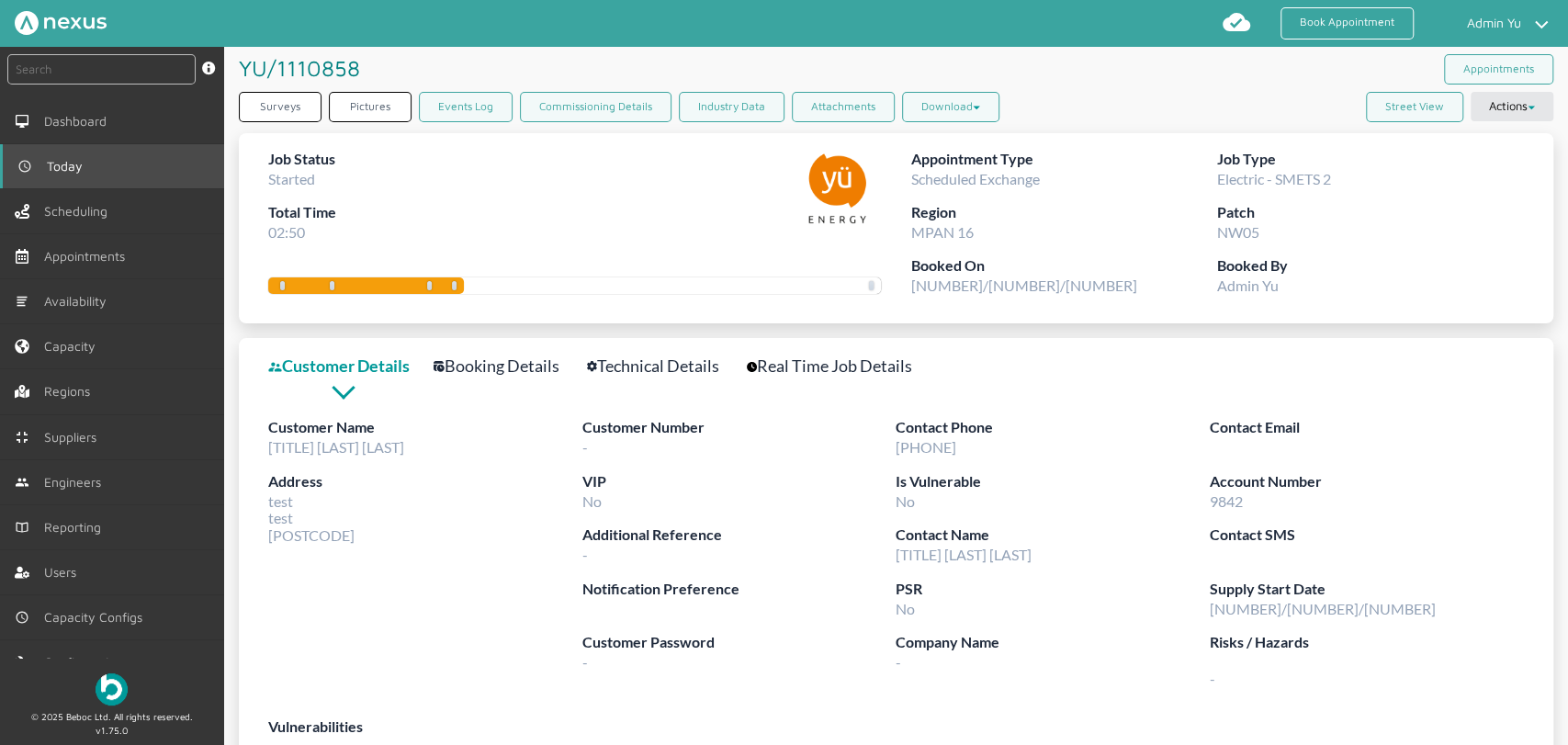 click on "Today" at bounding box center [112, 166] 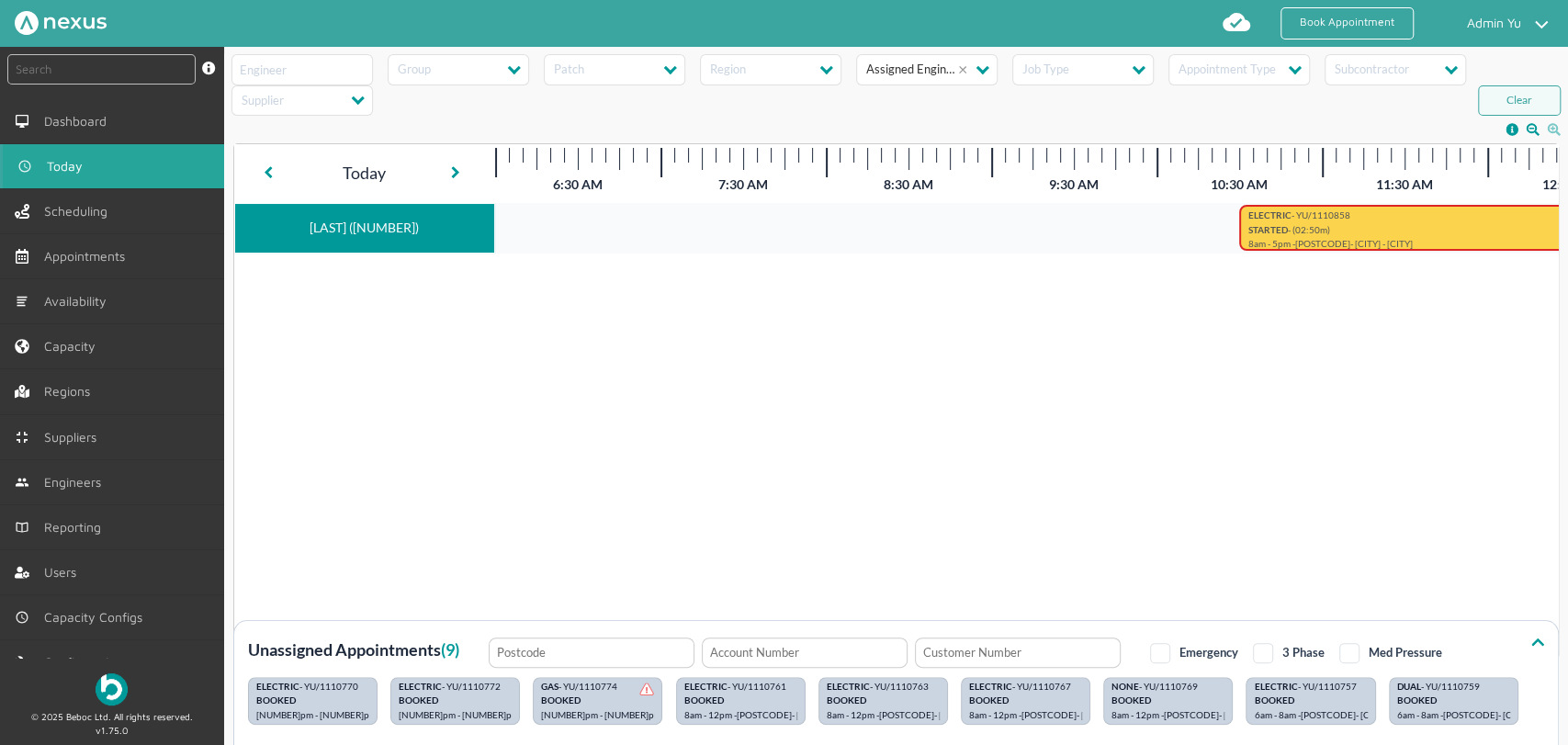 scroll, scrollTop: 0, scrollLeft: 85, axis: horizontal 